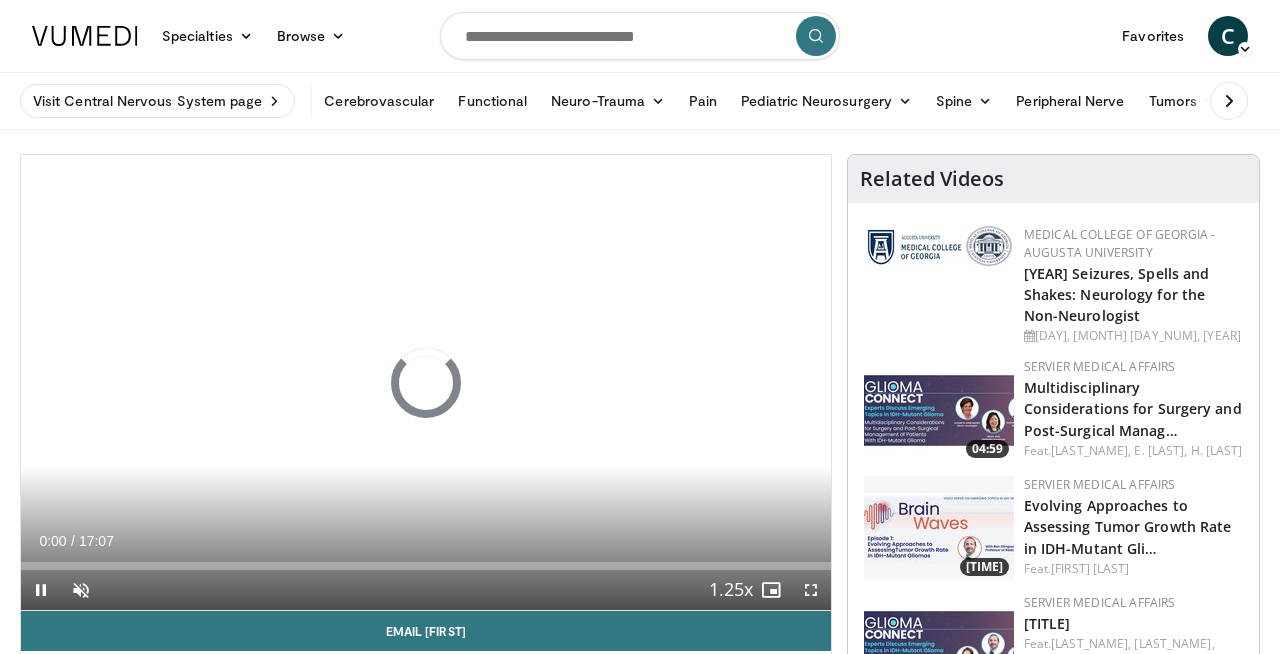 scroll, scrollTop: 37, scrollLeft: 0, axis: vertical 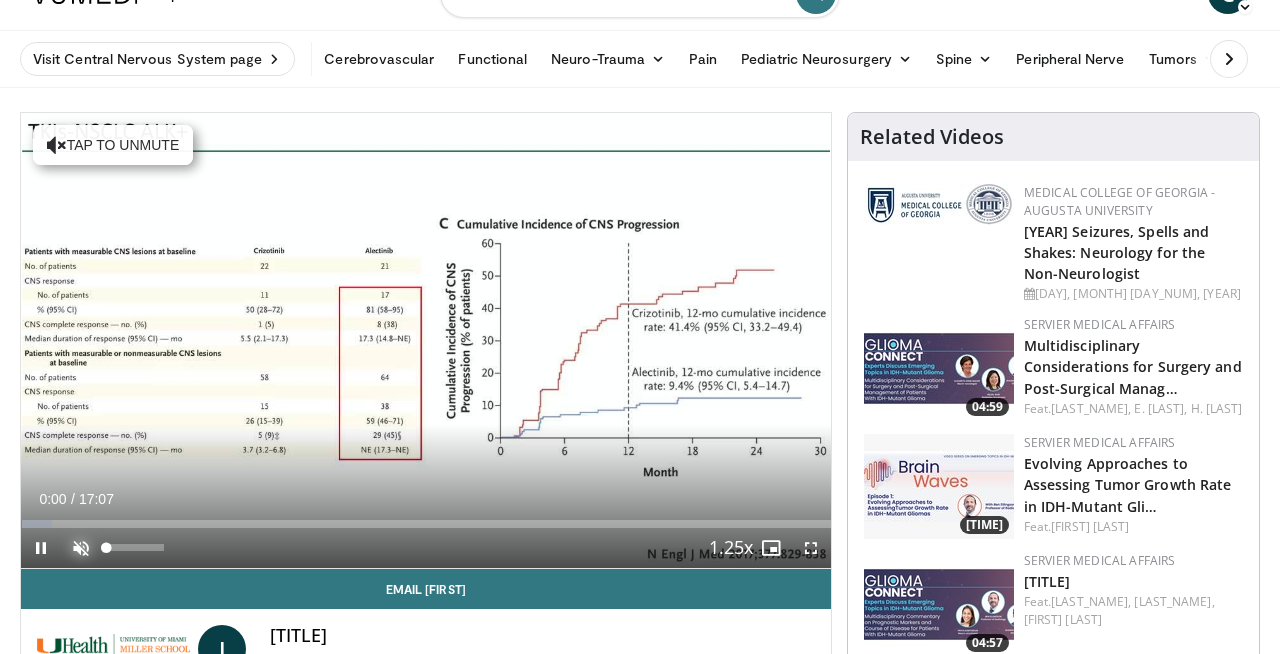 click at bounding box center (81, 548) 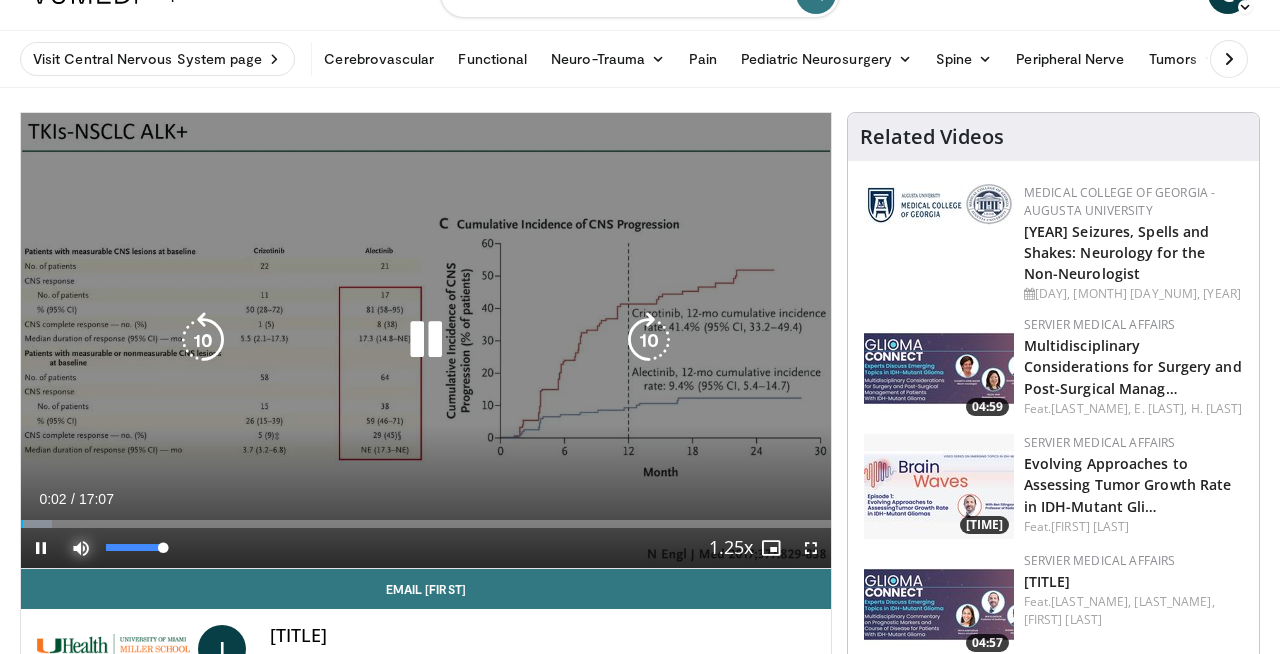 click at bounding box center [81, 548] 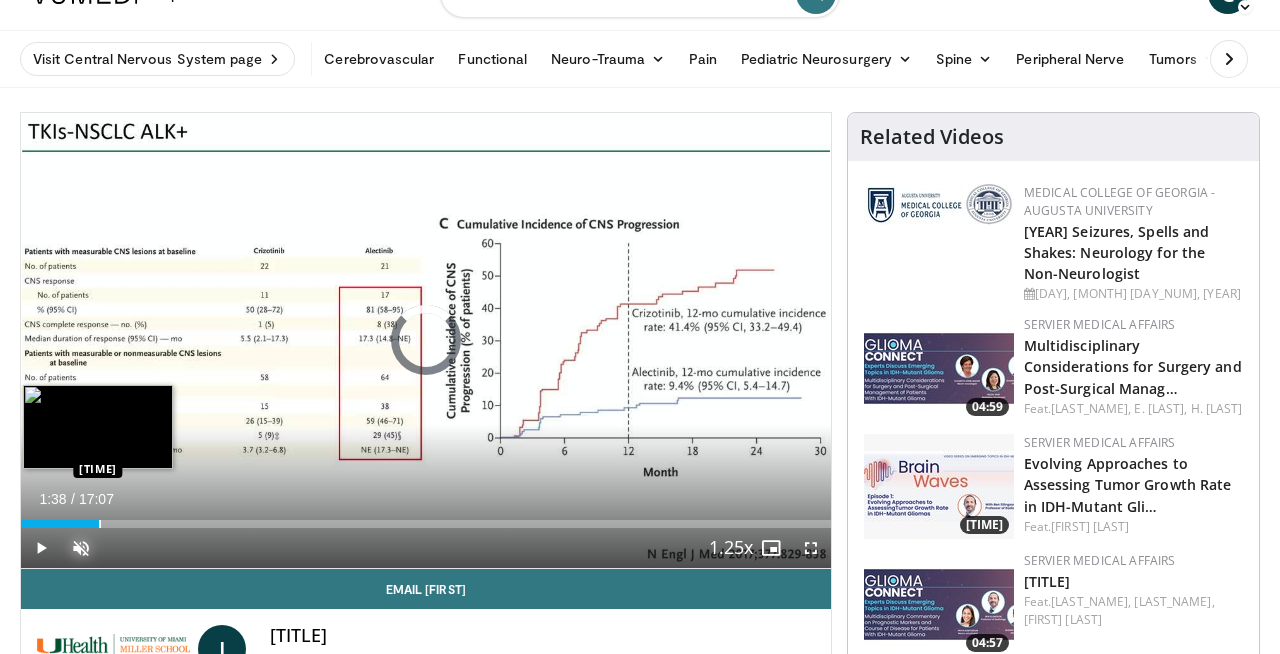 click at bounding box center [100, 524] 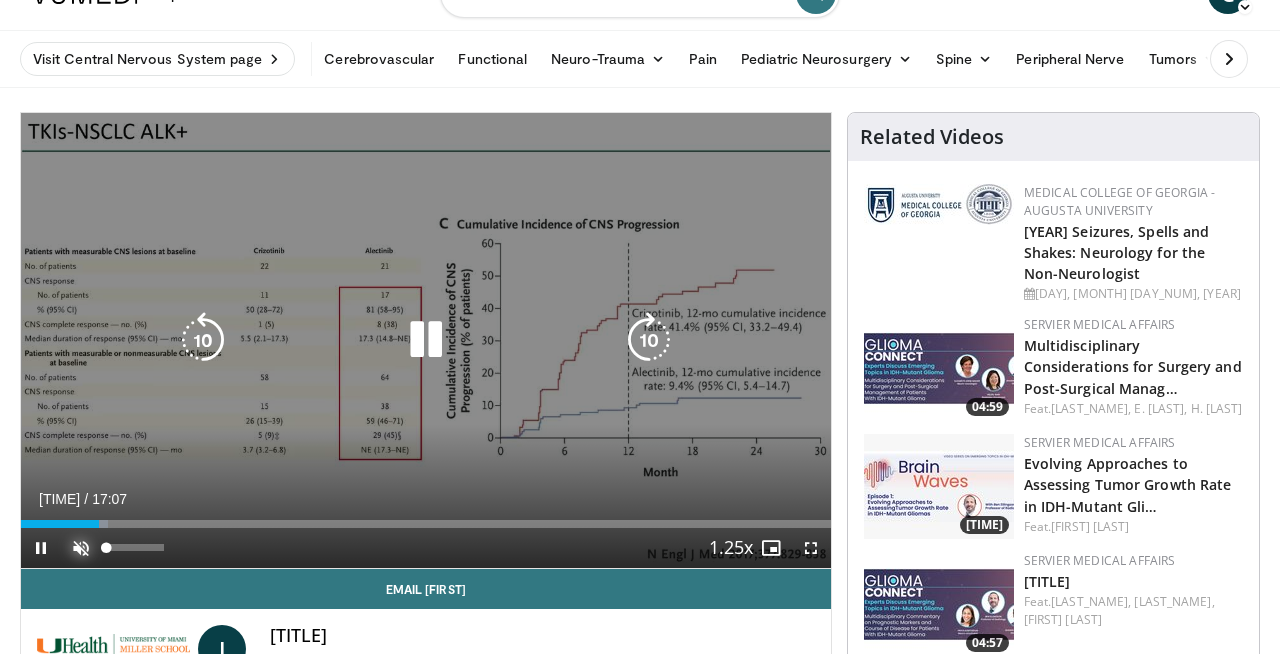 click at bounding box center [81, 548] 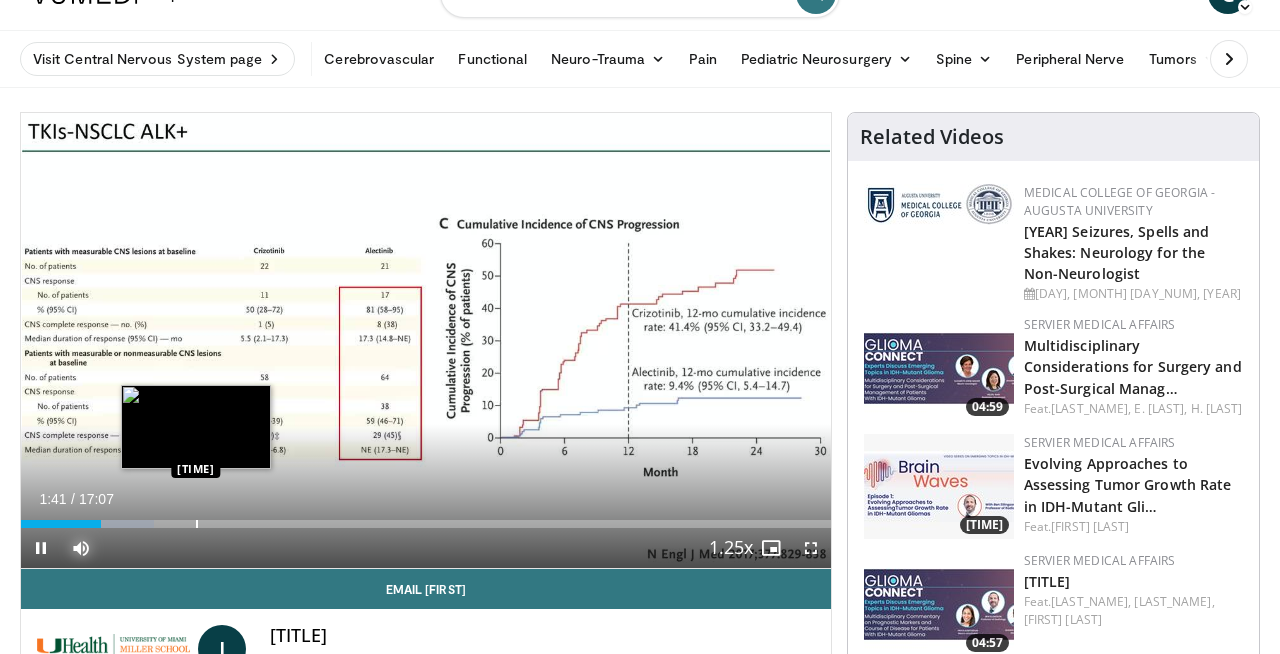 click at bounding box center (197, 524) 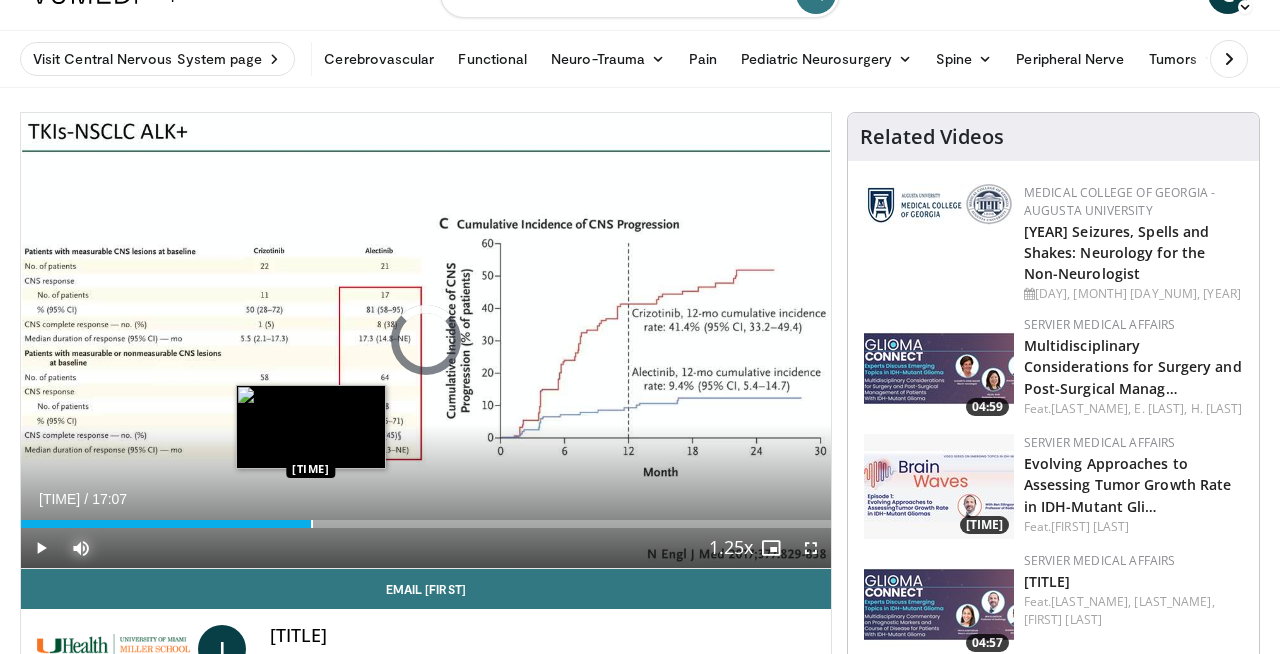 click at bounding box center (312, 524) 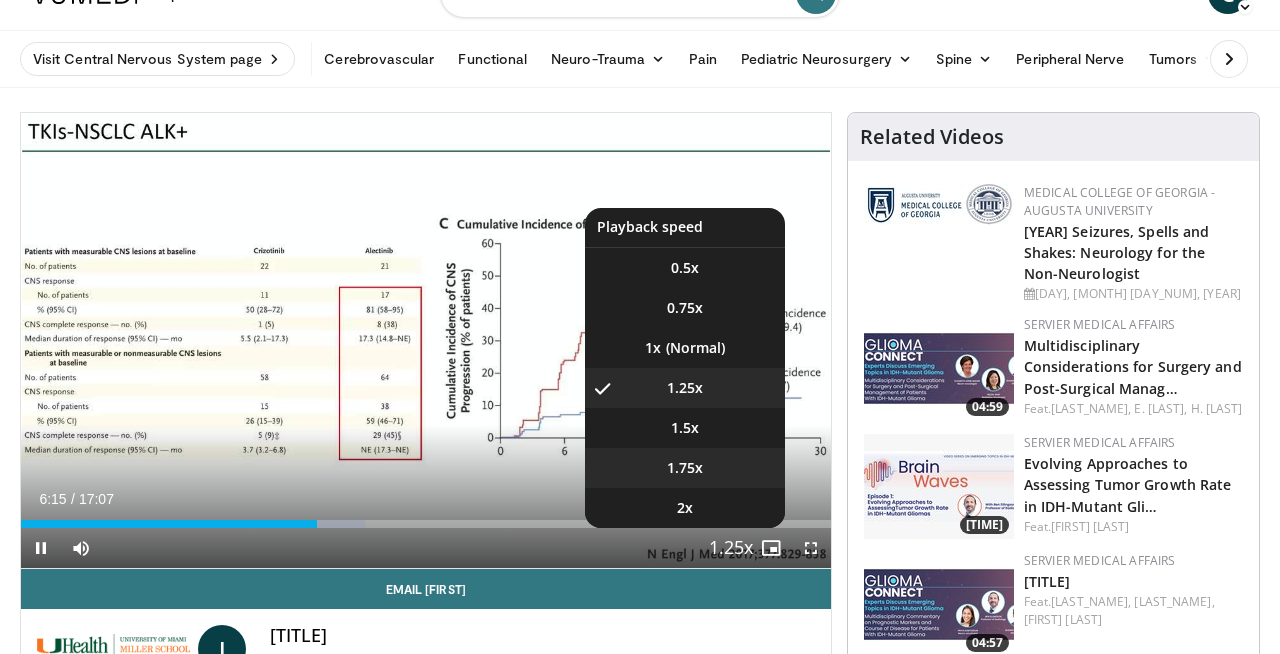 click on "1.75x" at bounding box center [685, 468] 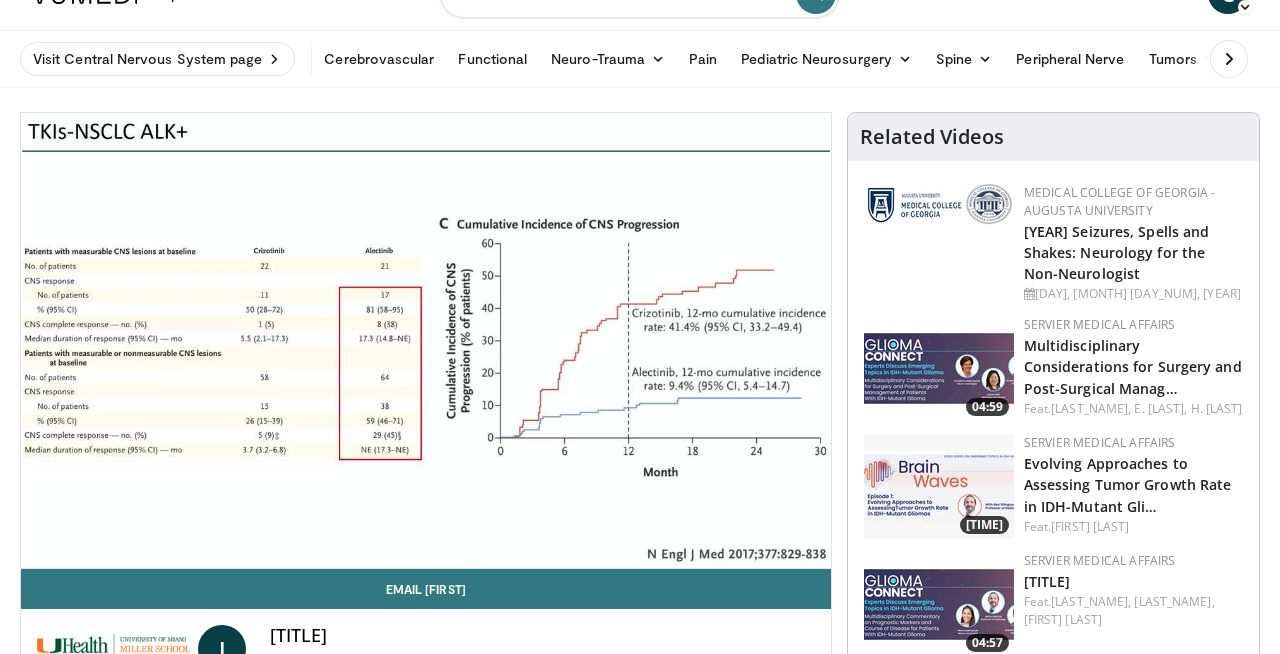 click on "Specialties
Adult & Family Medicine
Allergy, Asthma, Immunology
Anesthesiology
Cardiology
Dental
Dermatology
Endocrinology
Gastroenterology & Hepatology
General Surgery
Hematology & Oncology
Infectious Disease
Nephrology
Neurology
Neurosurgery
Obstetrics & Gynecology
Ophthalmology
Oral Maxillofacial
Orthopaedics
Otolaryngology
Pediatrics
Plastic Surgery
Podiatry
Psychiatry
Pulmonology
Radiation Oncology
Radiology
Rheumatology
Urology" at bounding box center [640, 1610] 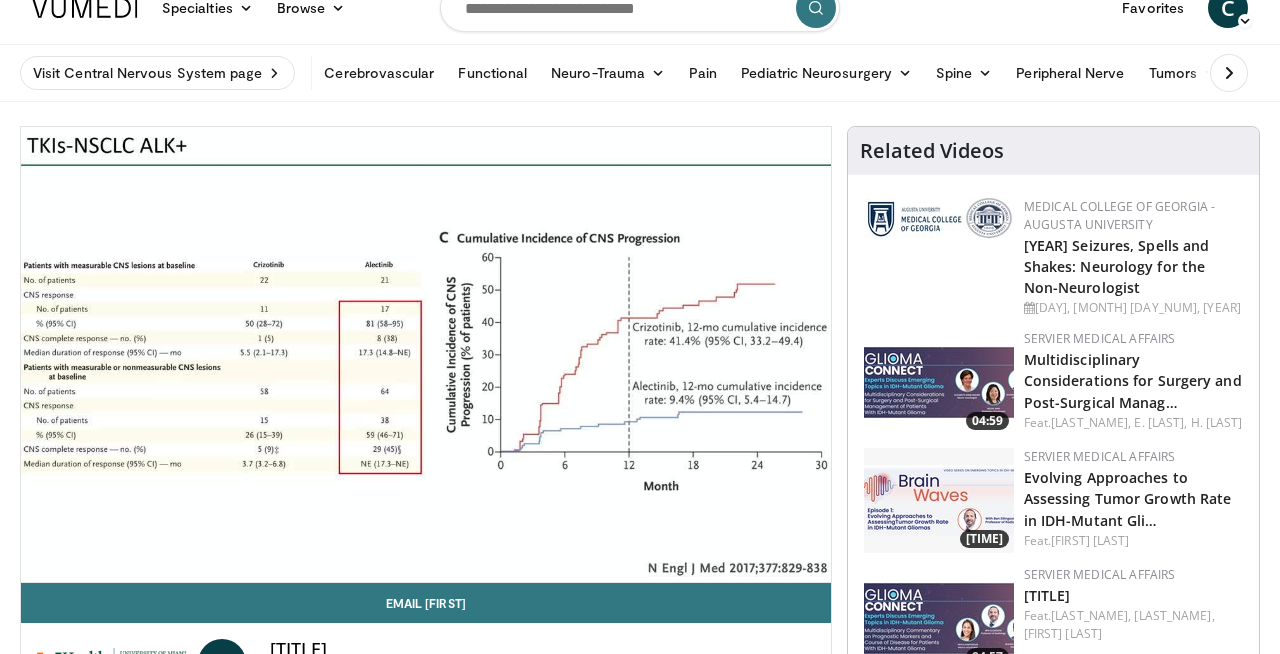 scroll, scrollTop: 32, scrollLeft: 0, axis: vertical 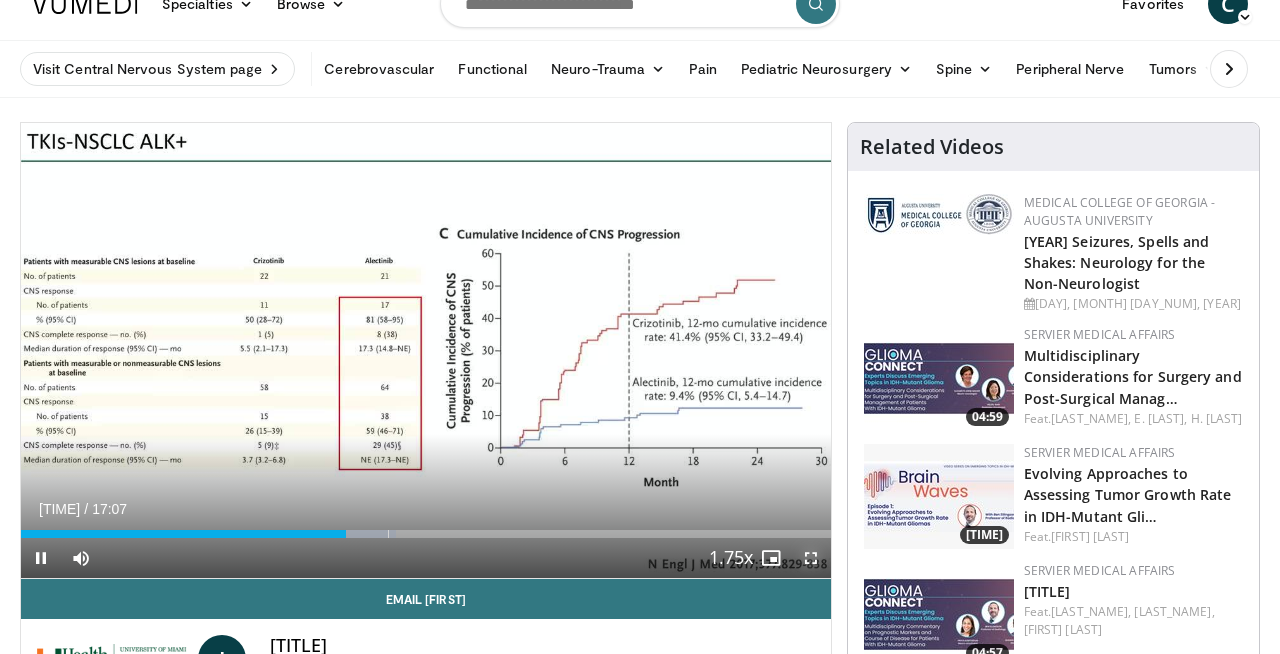 click at bounding box center (811, 558) 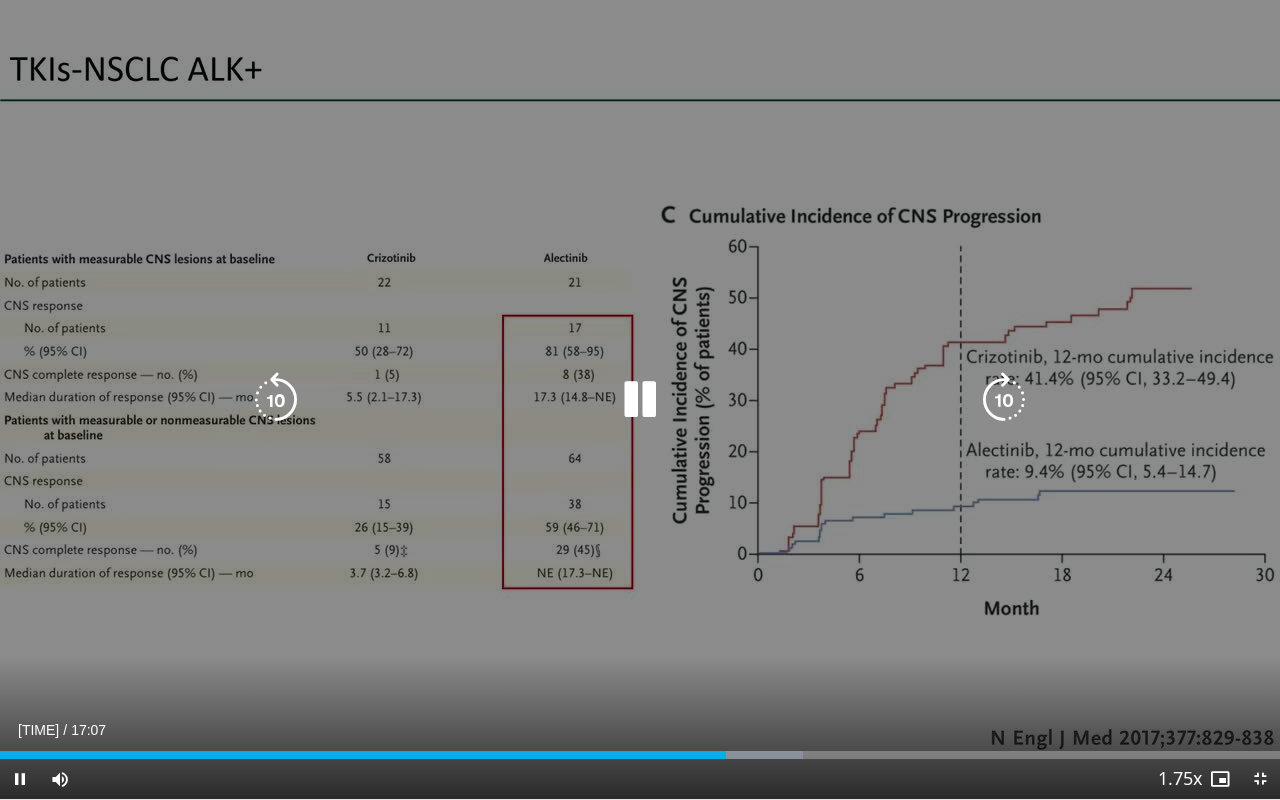 click at bounding box center [640, 400] 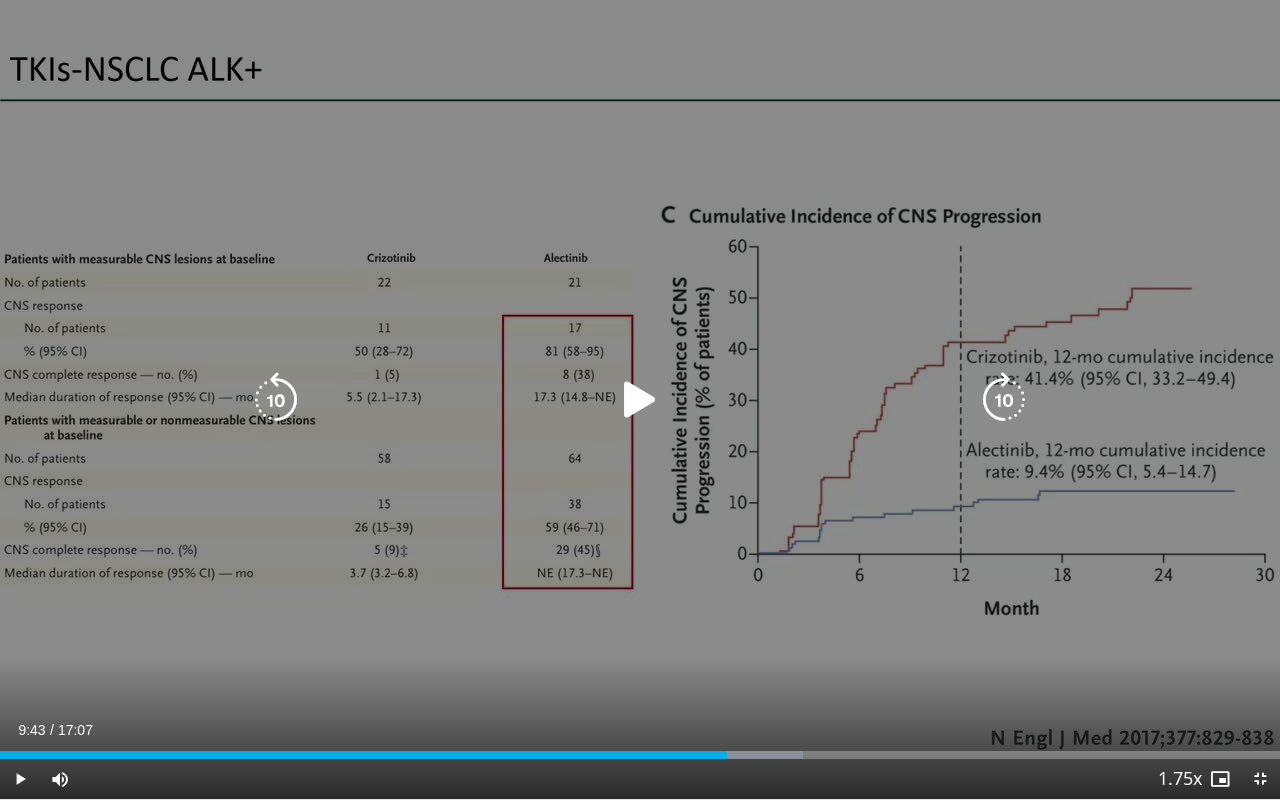 click at bounding box center (640, 400) 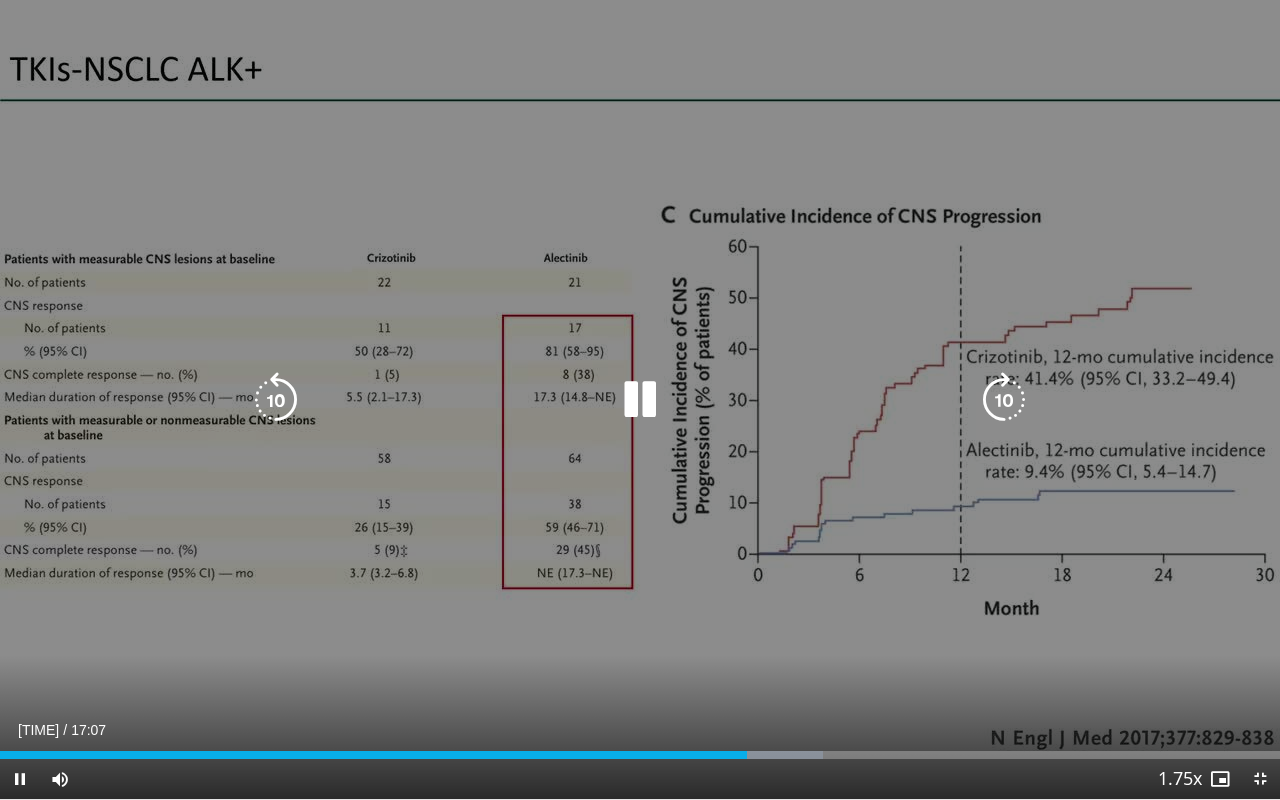 click at bounding box center [640, 400] 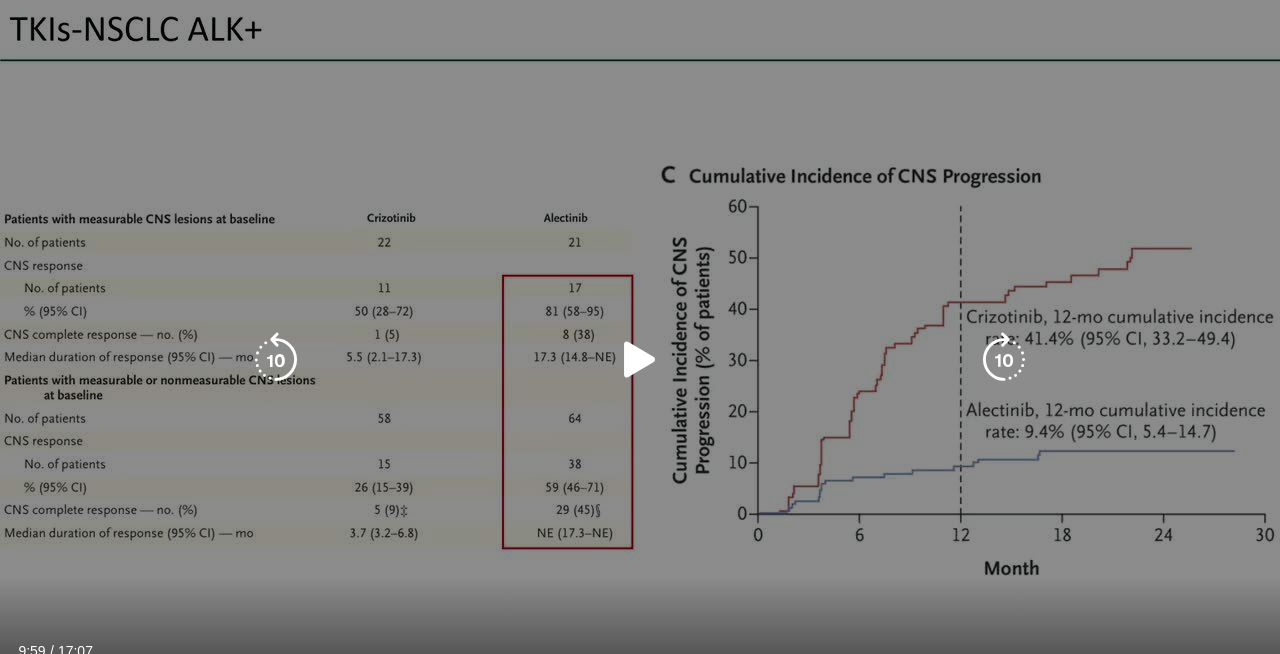 type 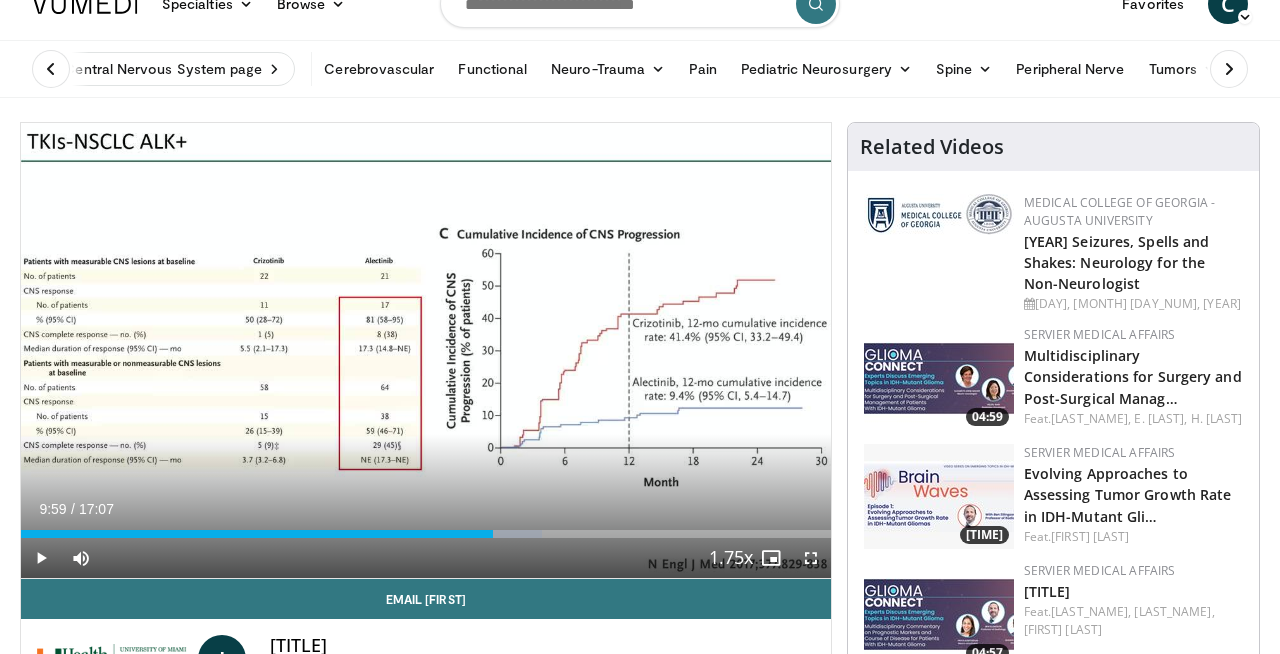 click on "Specialties
Adult & Family Medicine
Allergy, Asthma, Immunology
Anesthesiology
Cardiology
Dental
Dermatology
Endocrinology
Gastroenterology & Hepatology
General Surgery
Hematology & Oncology
Infectious Disease
Nephrology
Neurology
Neurosurgery
Obstetrics & Gynecology
Ophthalmology
Oral Maxillofacial
Orthopaedics
Otolaryngology
Pediatrics
Plastic Surgery
Podiatry
Psychiatry
Pulmonology
Radiation Oncology
Radiology
Rheumatology
Urology
Browse
C" at bounding box center [640, 4] 